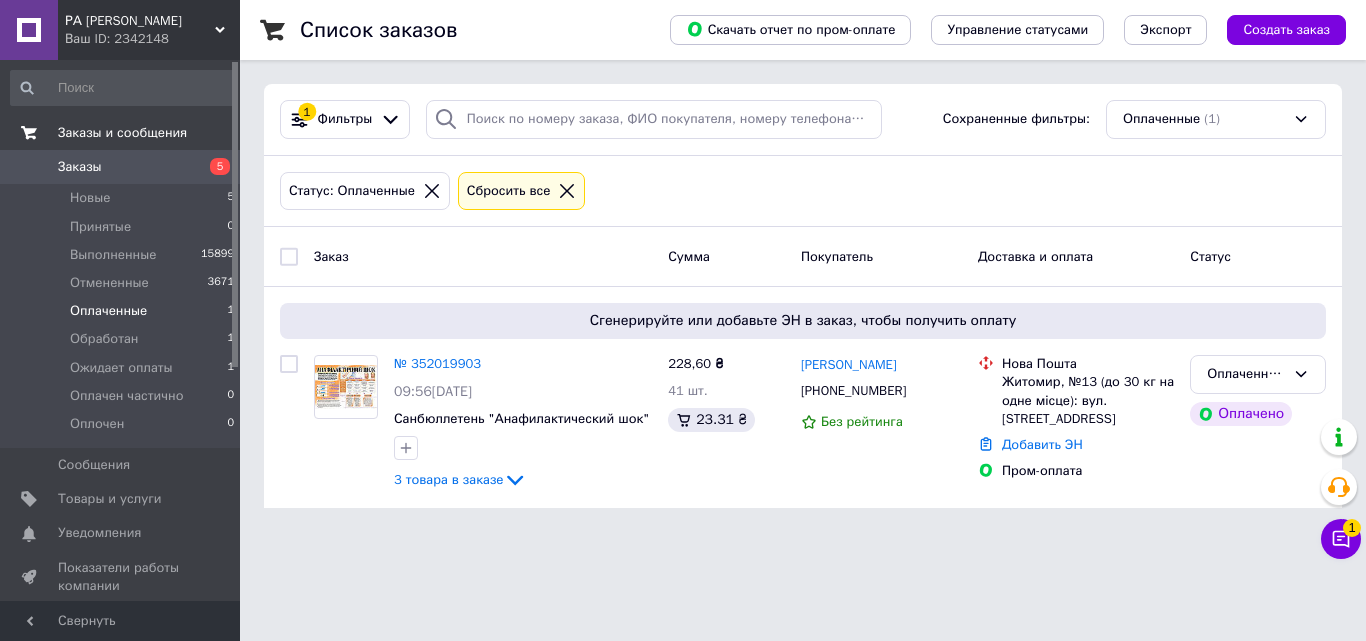 scroll, scrollTop: 0, scrollLeft: 0, axis: both 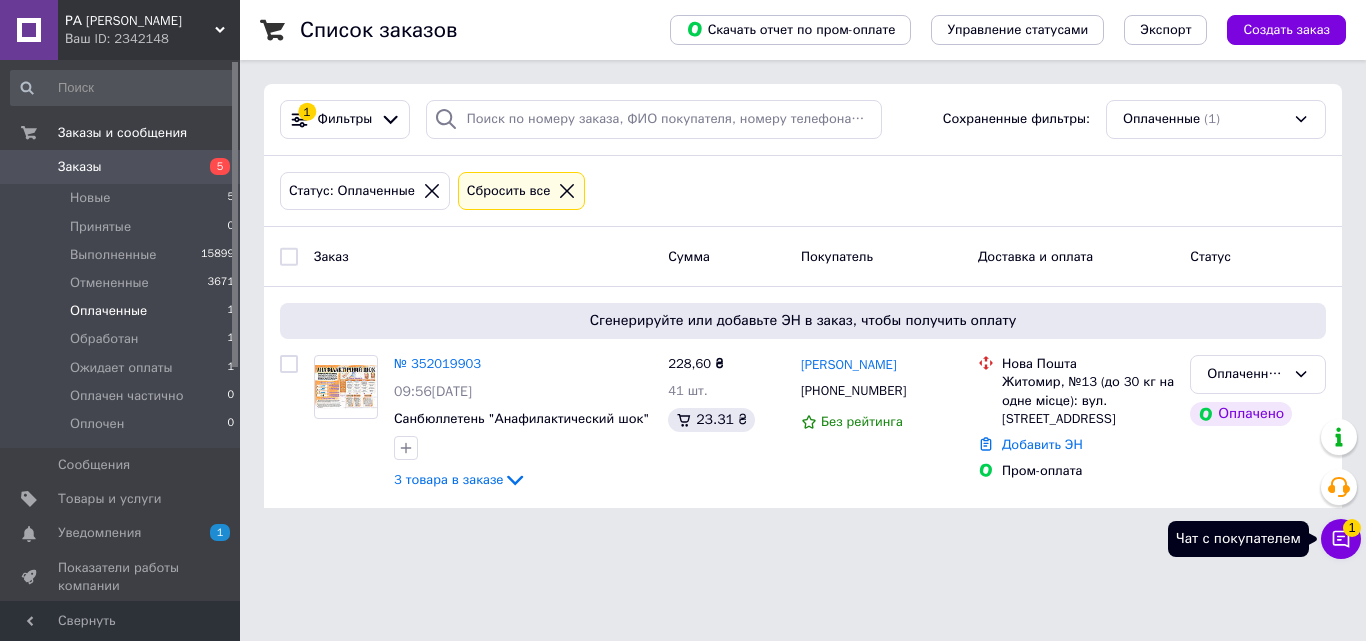 click on "Чат с покупателем 1" at bounding box center [1341, 539] 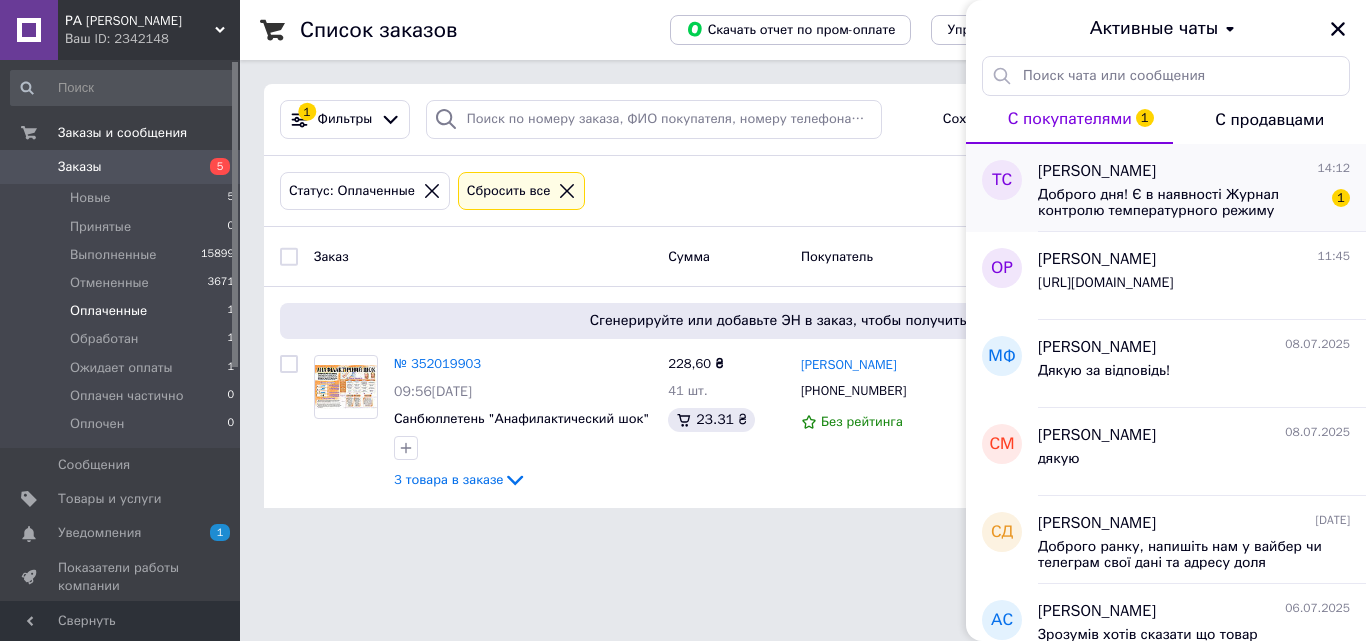 click on "Доброго дня!
Є в наявності Журнал контролю температурного режиму холодильників?" at bounding box center [1180, 203] 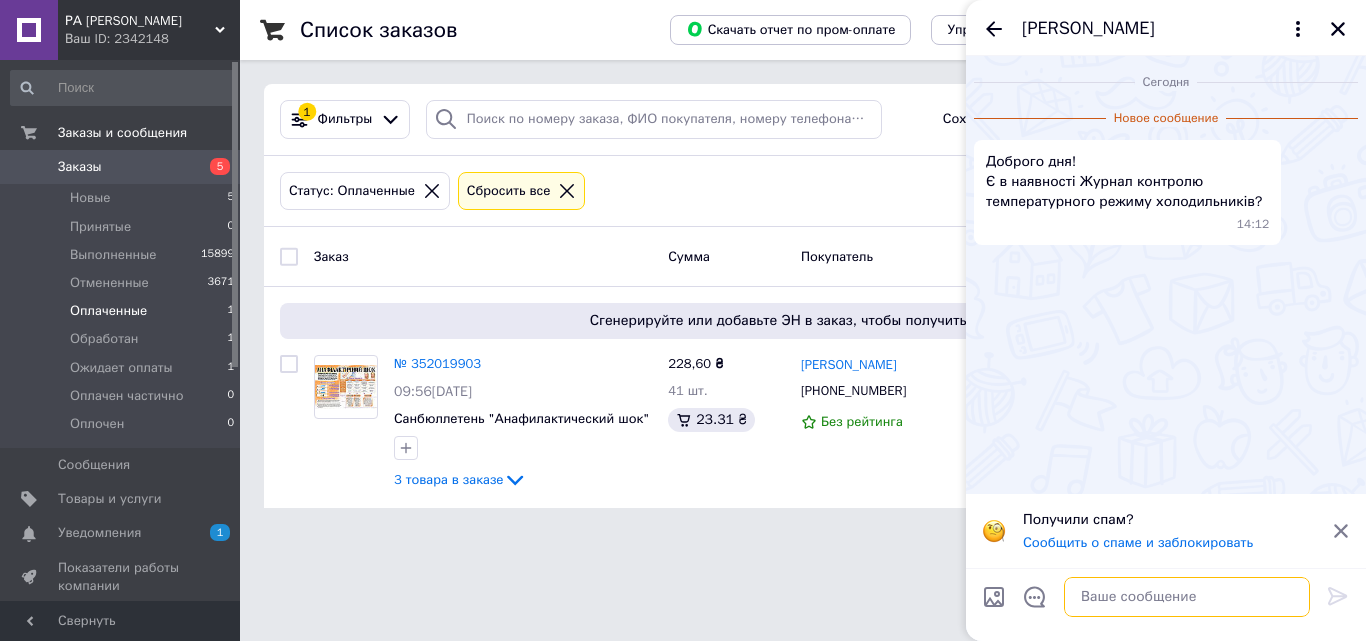 click at bounding box center (1187, 597) 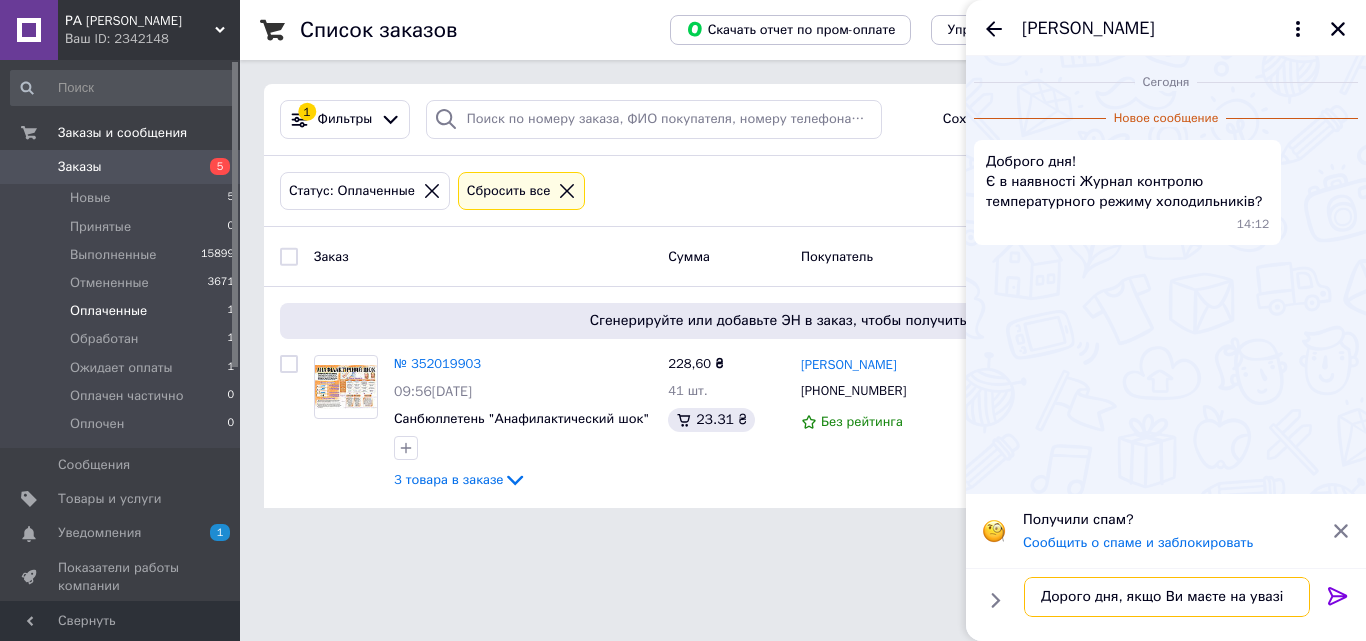 paste on "8-13. ХАСП Журнал контролю температурного режиму холодильників на харчоблоці" 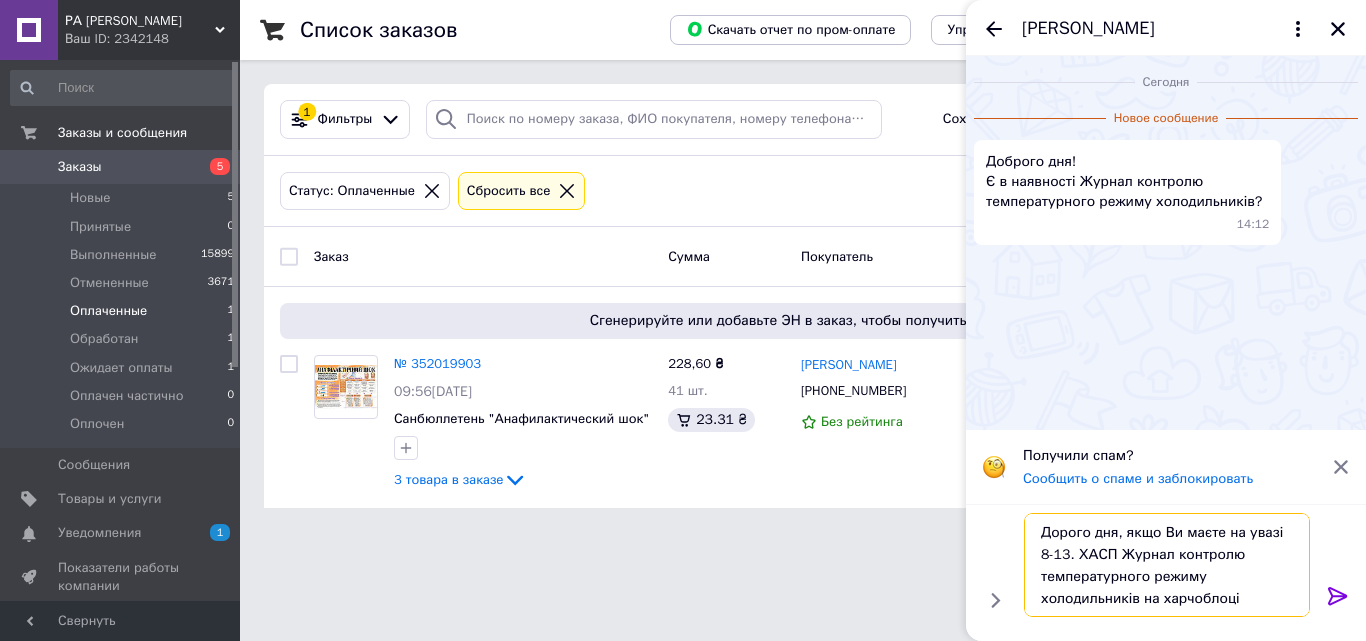 drag, startPoint x: 1096, startPoint y: 554, endPoint x: 1043, endPoint y: 551, distance: 53.08484 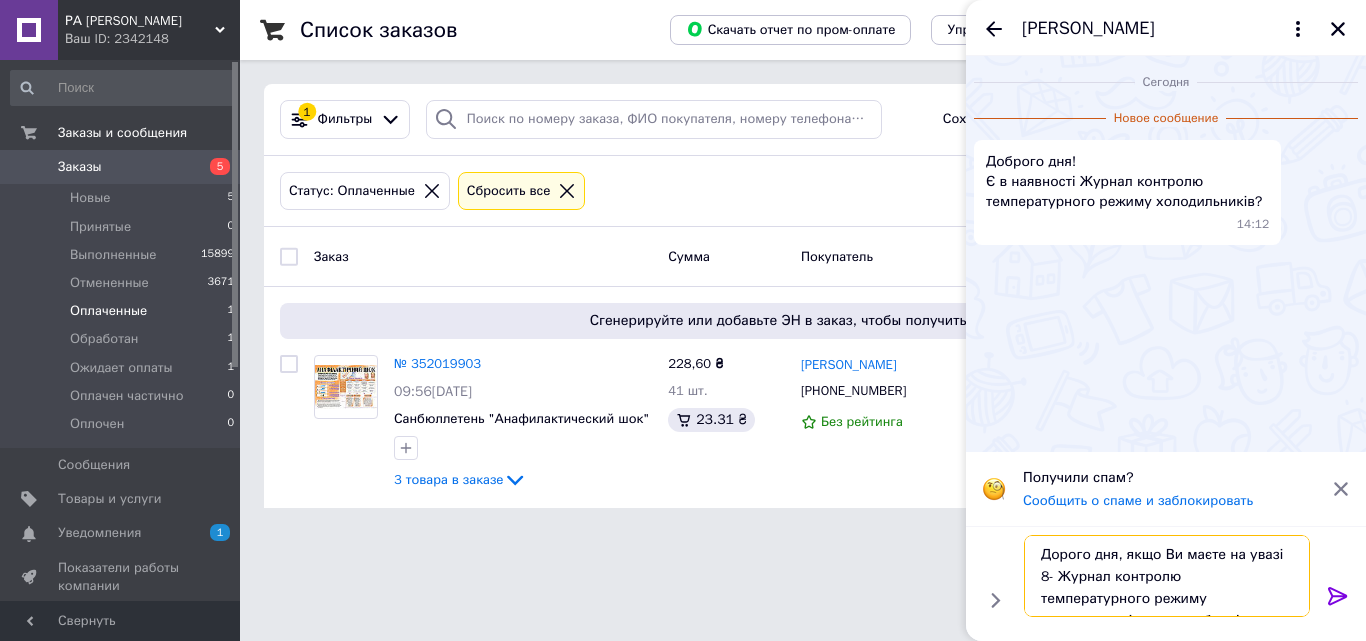 click on "Дорого дня, якщо Ви маєте на увазі 8- Журнал контролю температурного режиму холодильників на харчоблоці" at bounding box center (1167, 576) 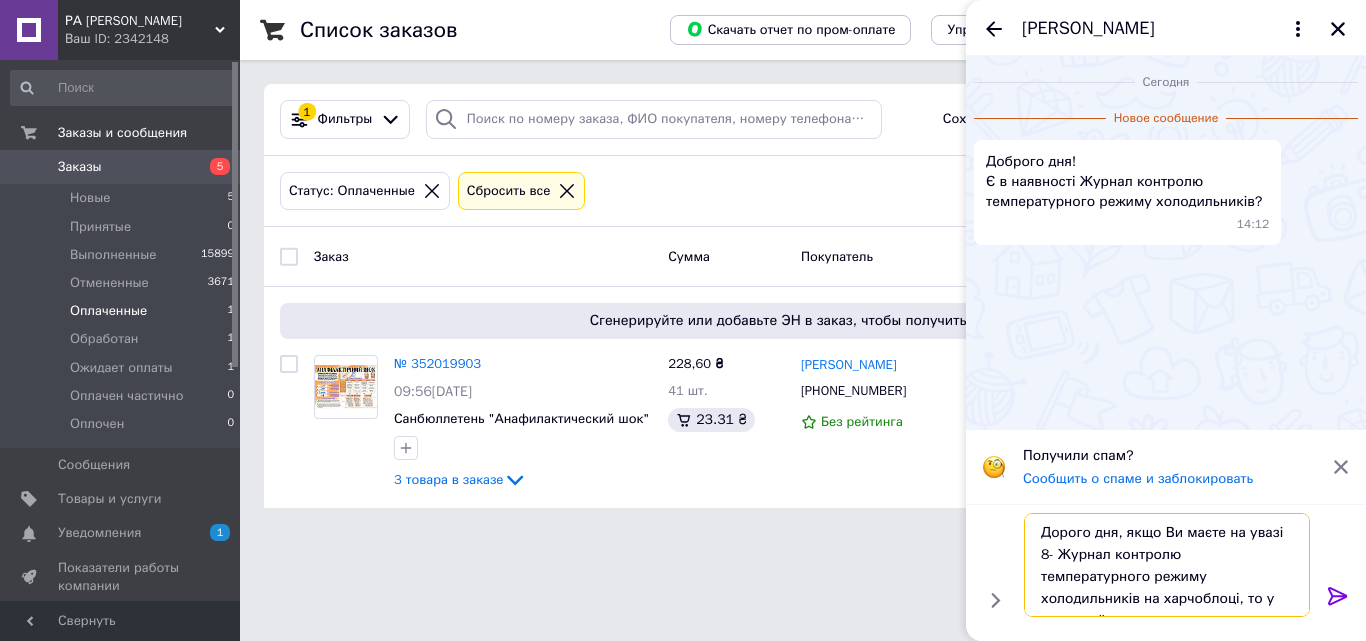 type on "Дорого дня, якщо Ви маєте на увазі 8- Журнал контролю температурного режиму холодильників на харчоблоці, то у нас такий є" 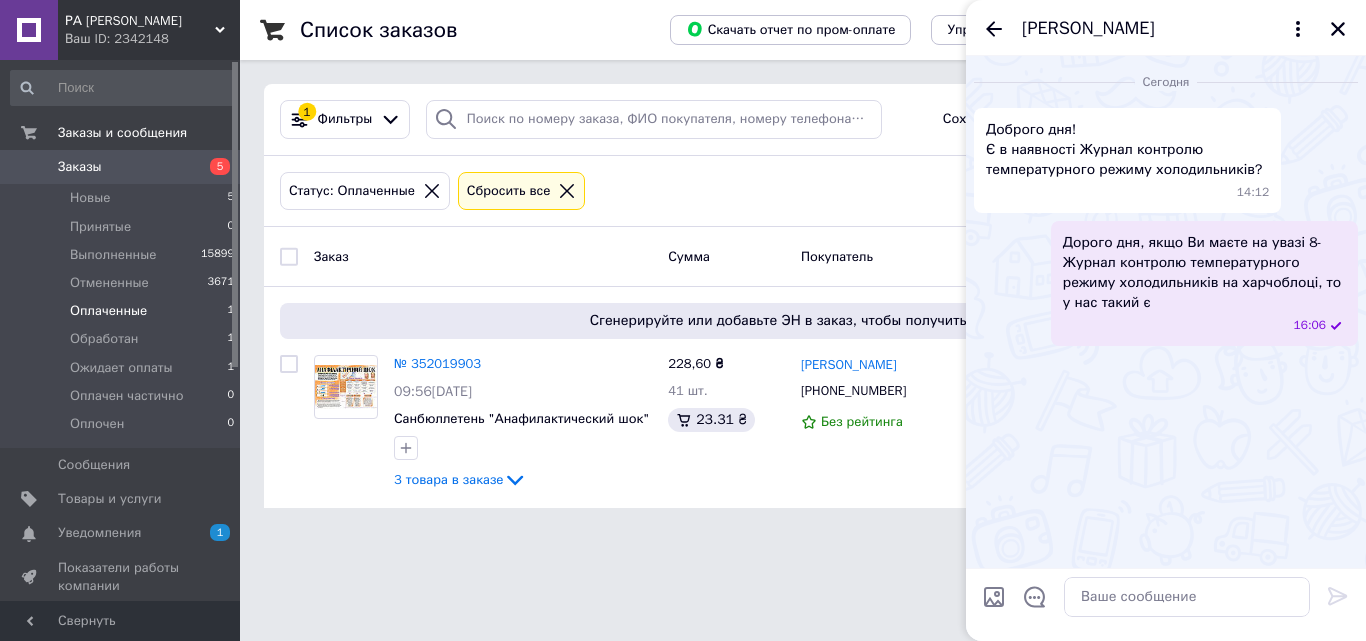 drag, startPoint x: 587, startPoint y: 610, endPoint x: 588, endPoint y: 597, distance: 13.038404 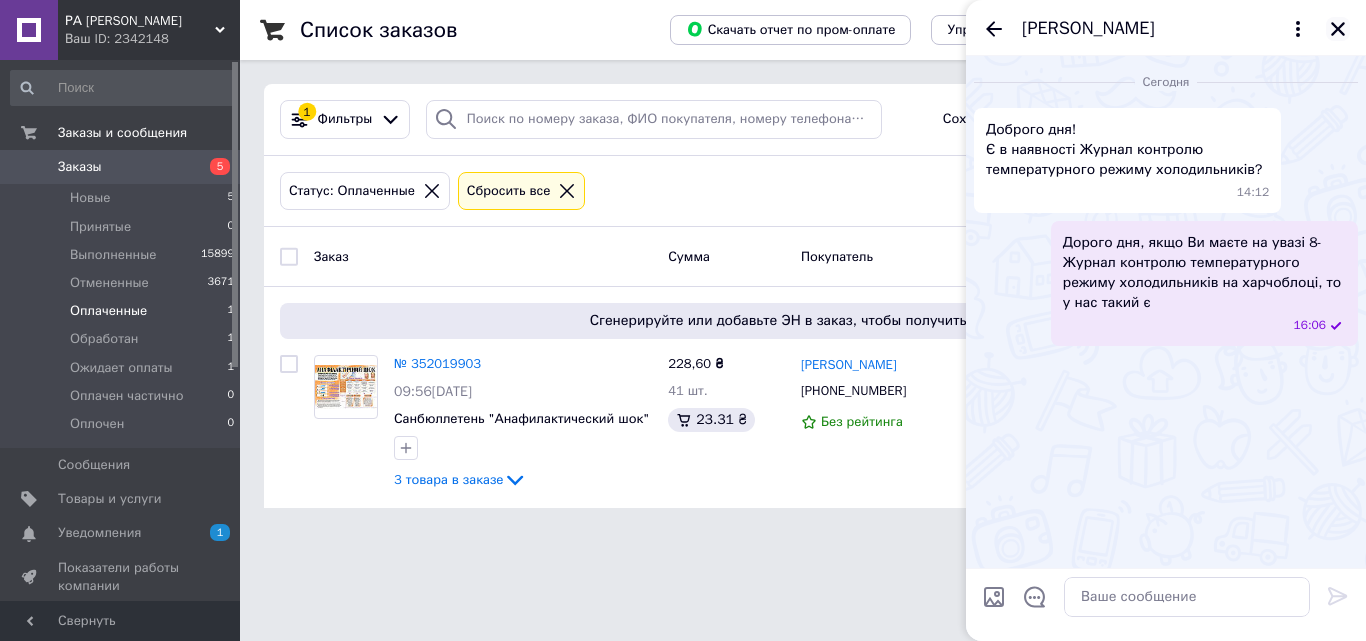 click 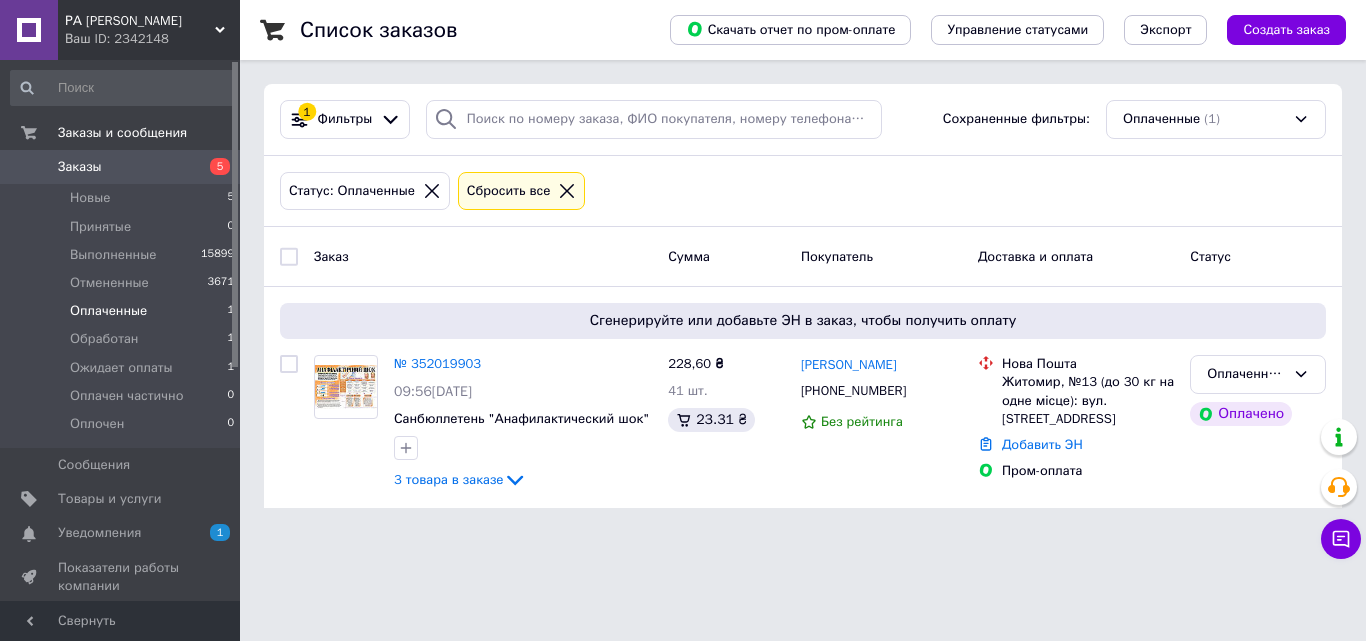 click on "РА ЄВГЕНИЯ ПЛЮС Ваш ID: 2342148 Сайт РА ЄВГЕНИЯ ПЛЮС Кабинет покупателя Проверить состояние системы Страница на портале Справка Выйти Заказы и сообщения Заказы 5 Новые 5 Принятые 0 Выполненные 15899 Отмененные 3671 Оплаченные 1 Обработан 1 Ожидает оплаты 1 Оплачен частично 0 Оплочен 0 Сообщения 0 Товары и услуги Уведомления 1 0 Показатели работы компании Панель управления Отзывы Покупатели Каталог ProSale Аналитика Инструменты вебмастера и SEO Управление сайтом Кошелек компании Маркет Настройки Тарифы и счета   1 (1)" at bounding box center [683, 266] 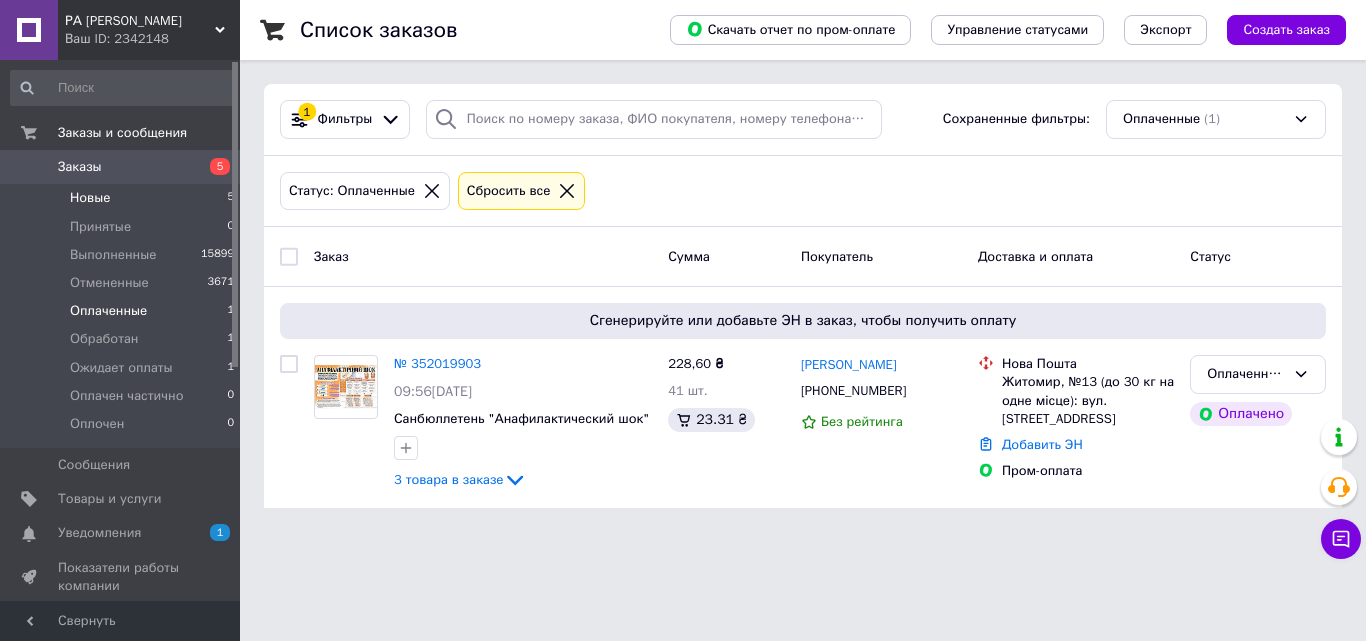 click on "Новые 5" at bounding box center [123, 198] 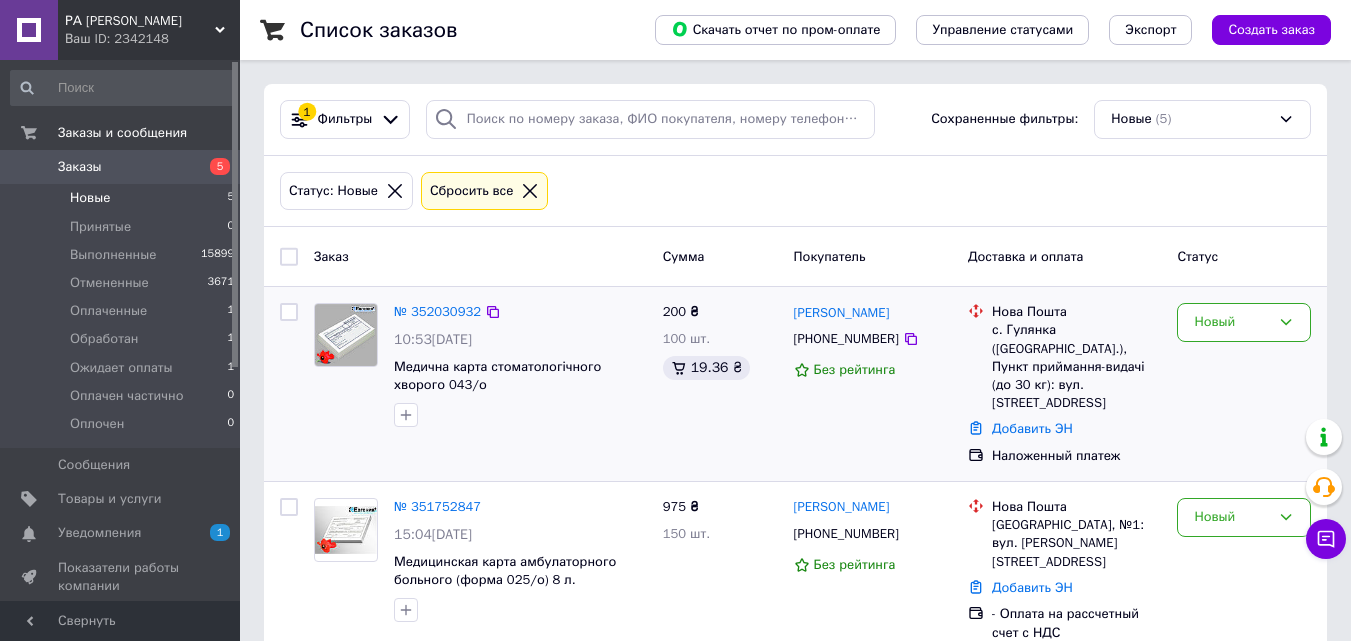 click at bounding box center [520, 415] 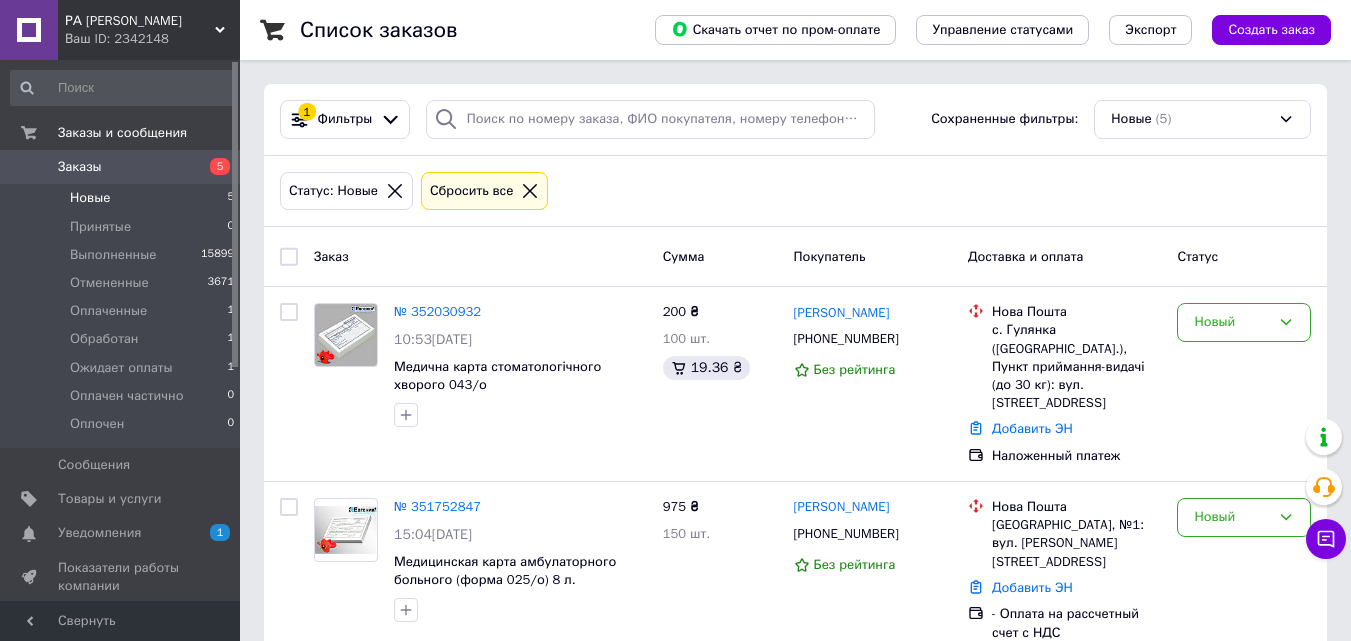 drag, startPoint x: 906, startPoint y: 336, endPoint x: 504, endPoint y: 90, distance: 471.29608 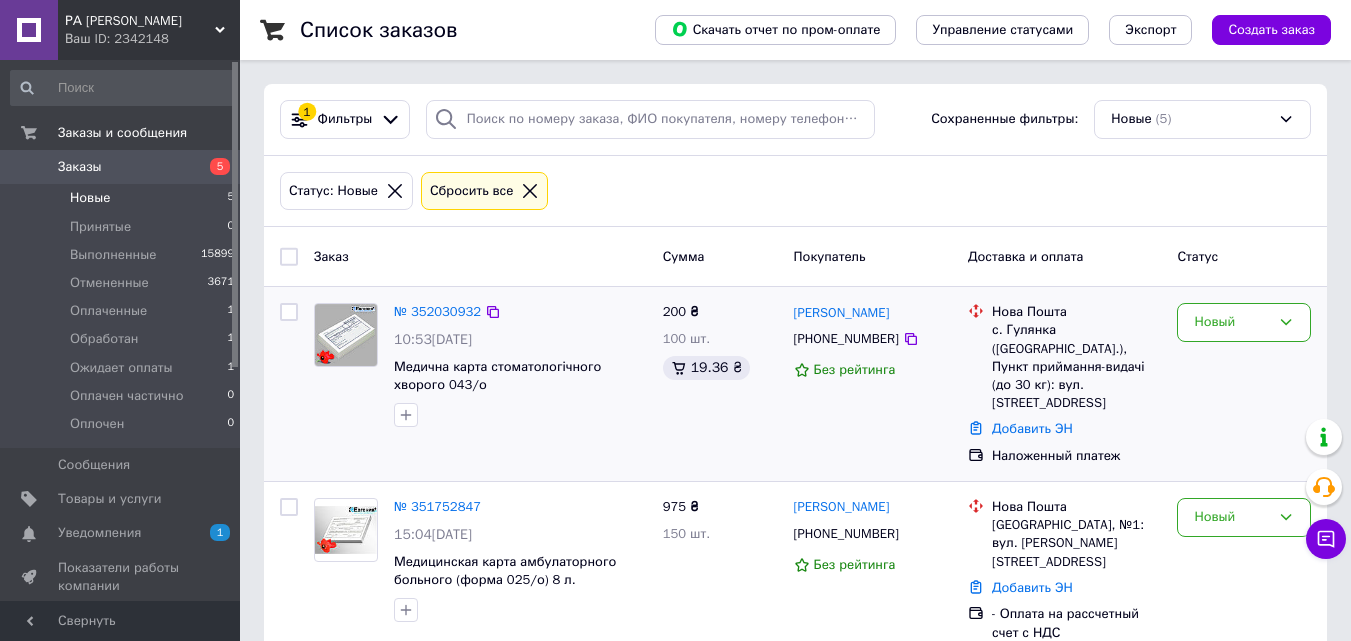 click on "№ 352030932" at bounding box center (437, 312) 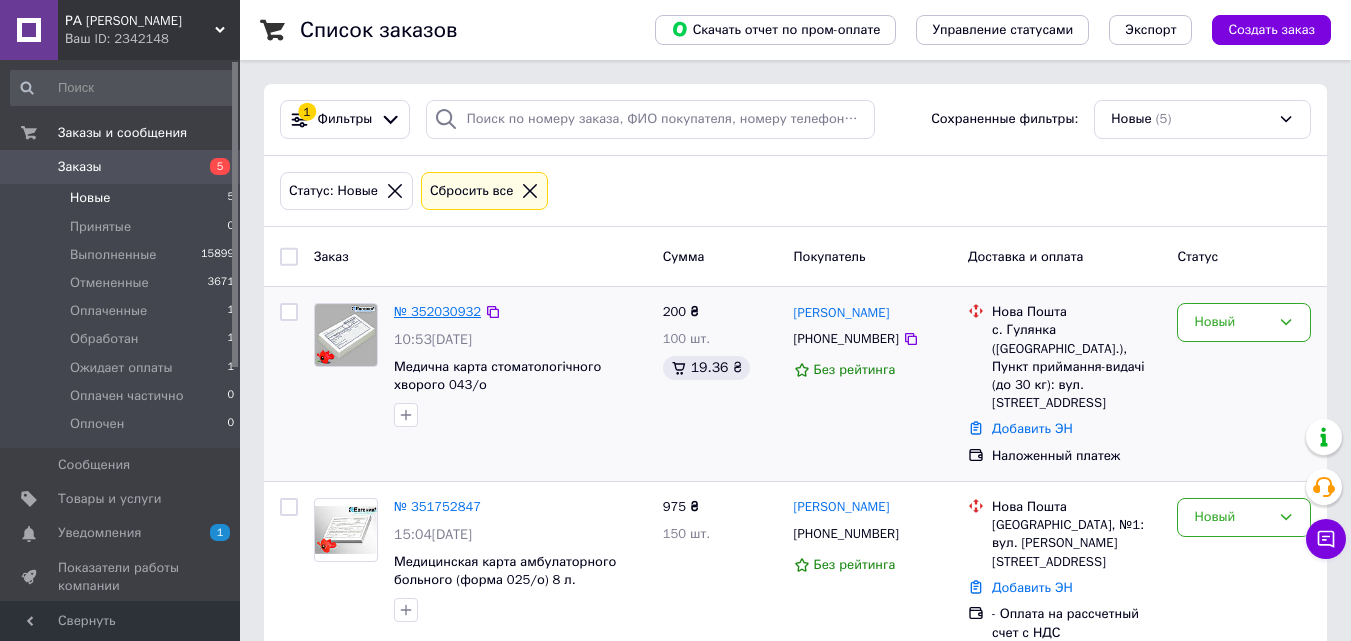 click on "№ 352030932" at bounding box center [437, 311] 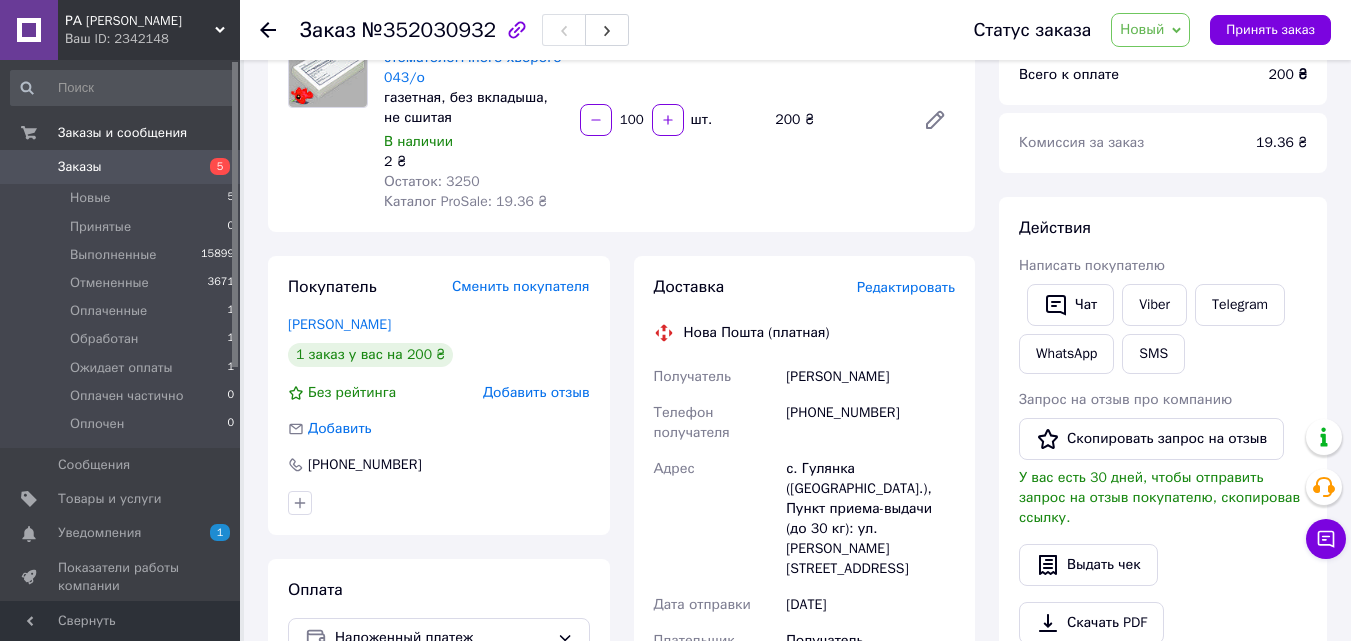 scroll, scrollTop: 400, scrollLeft: 0, axis: vertical 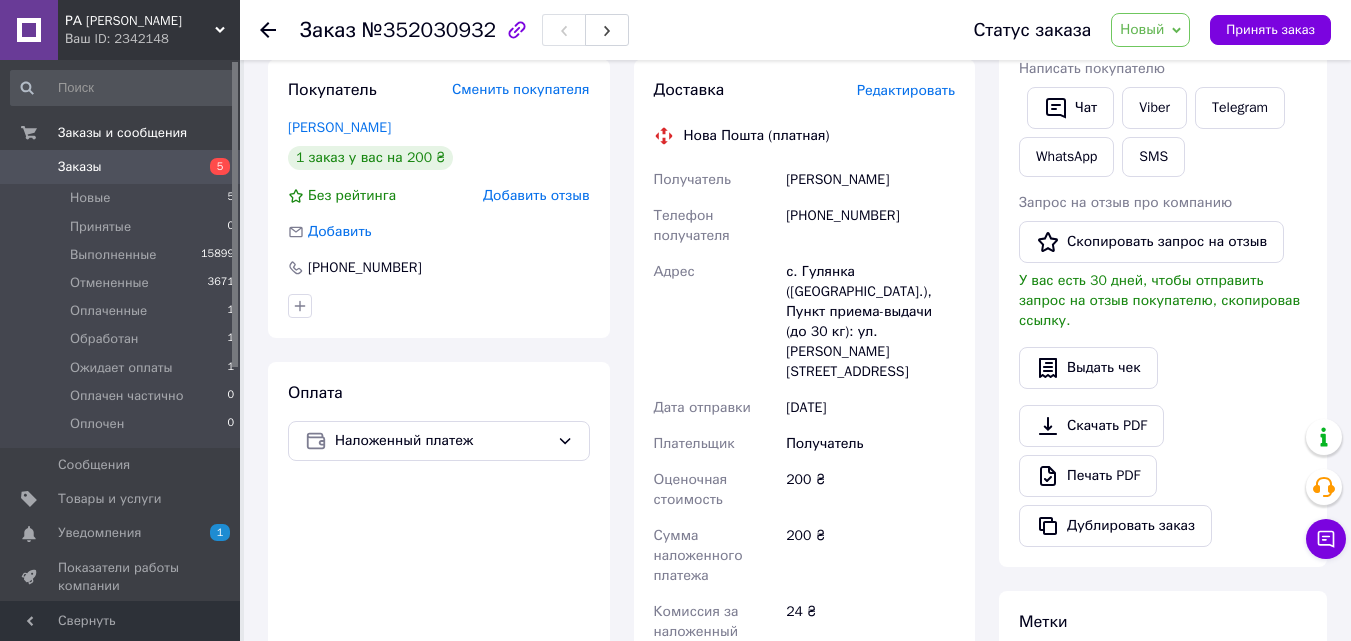click on "Новый" at bounding box center [1142, 29] 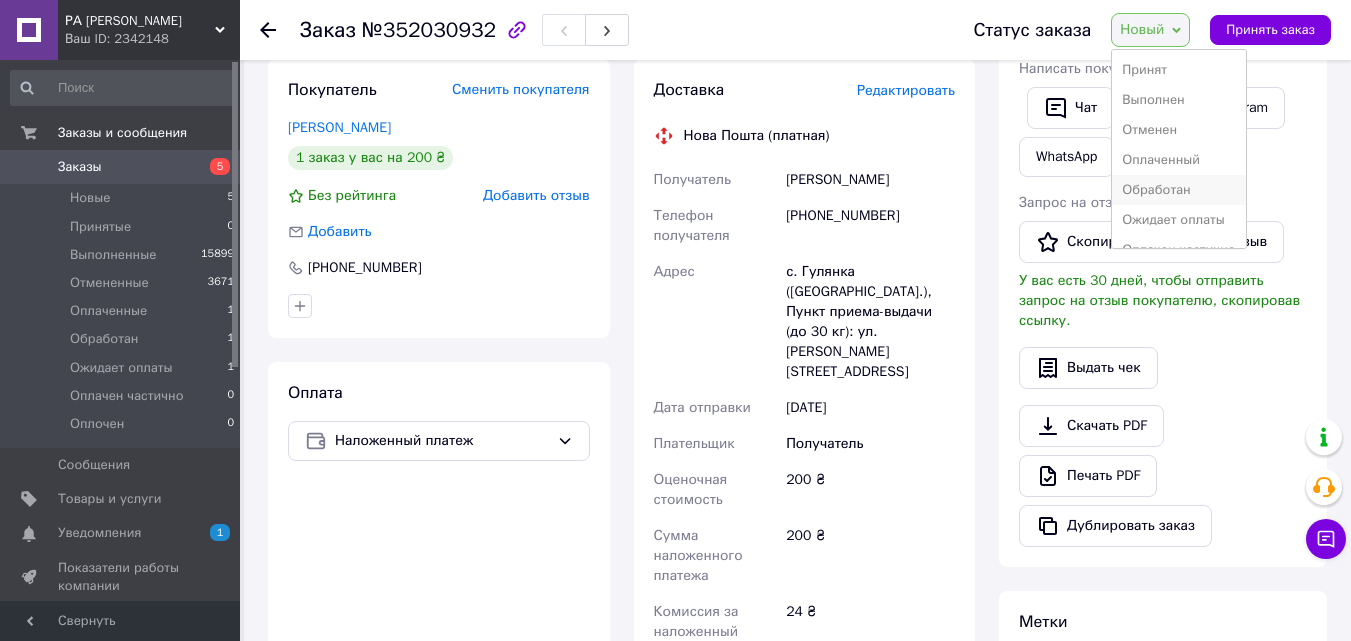 click on "Обработан" at bounding box center [1178, 190] 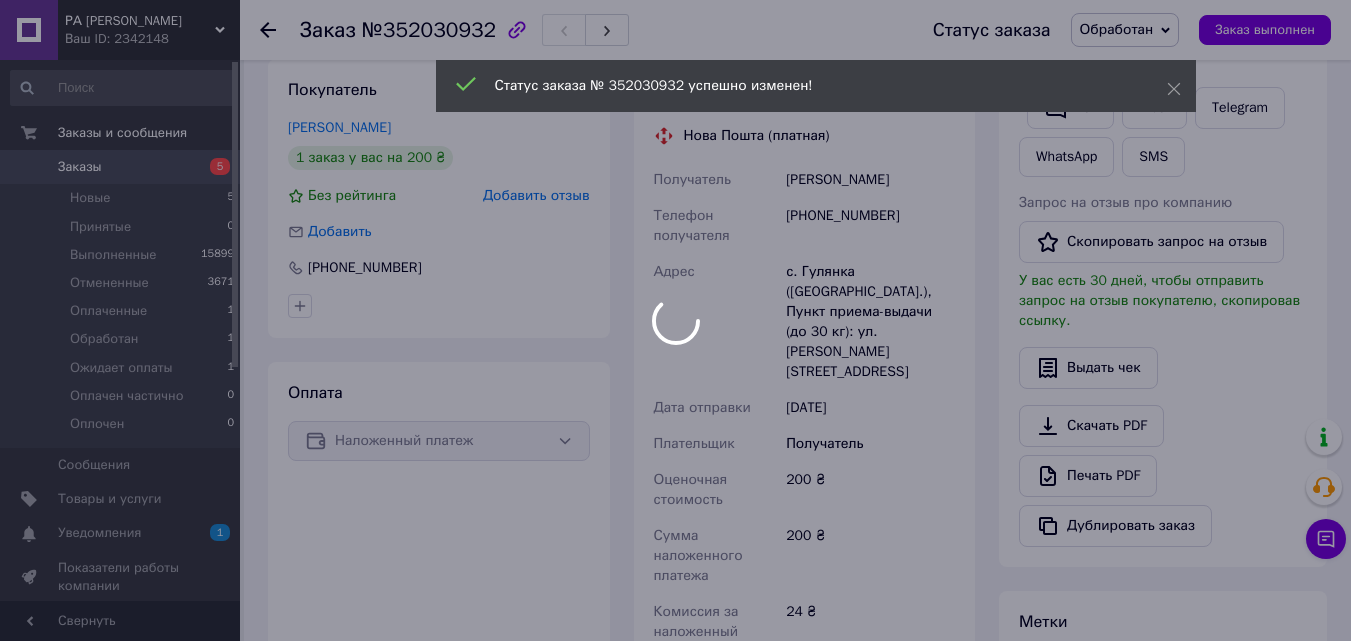 click at bounding box center (675, 320) 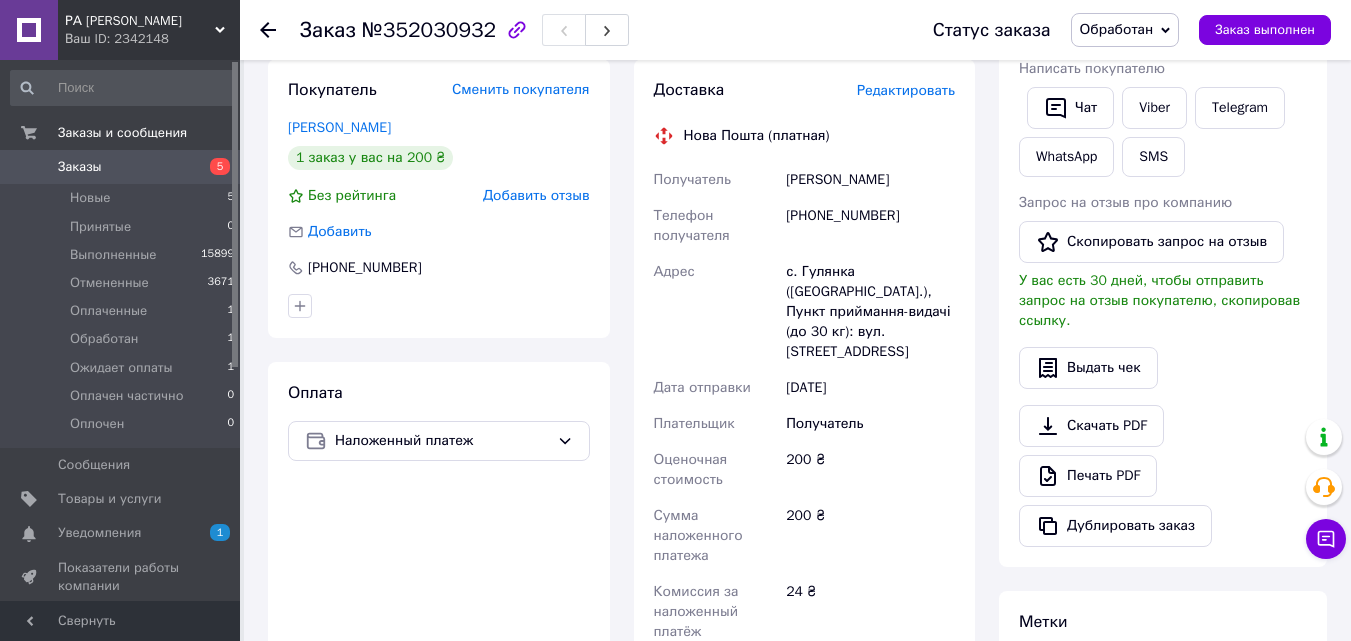 click 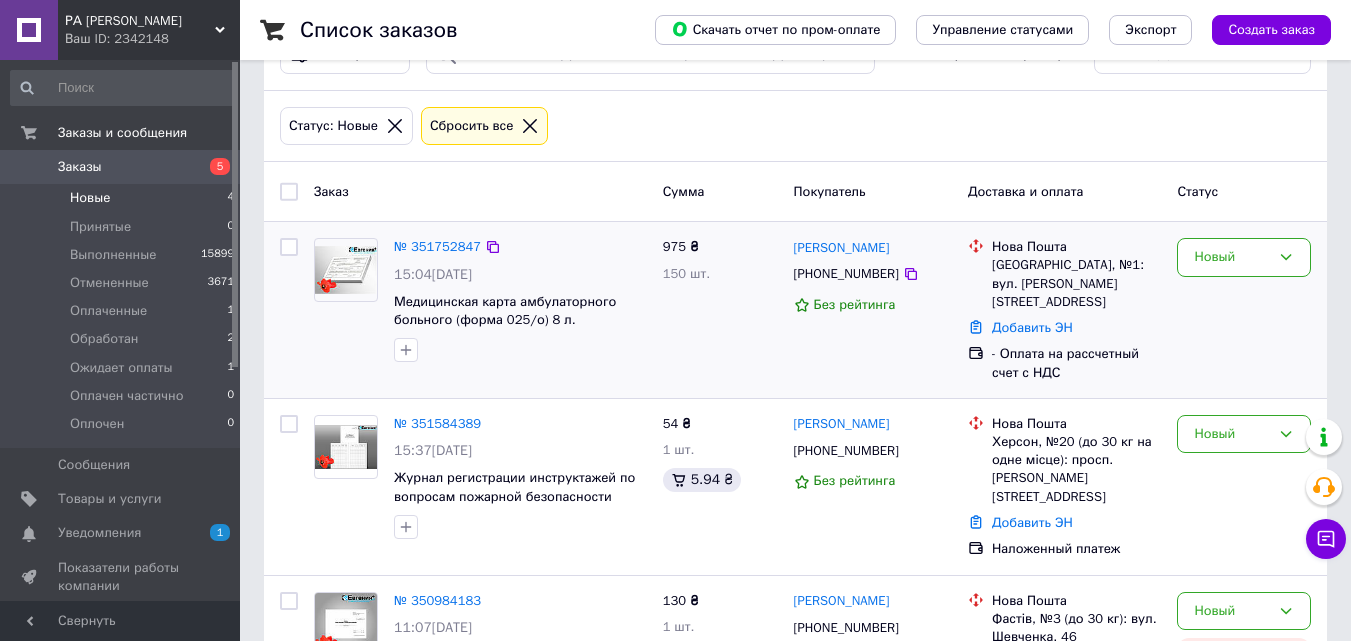 scroll, scrollTop: 100, scrollLeft: 0, axis: vertical 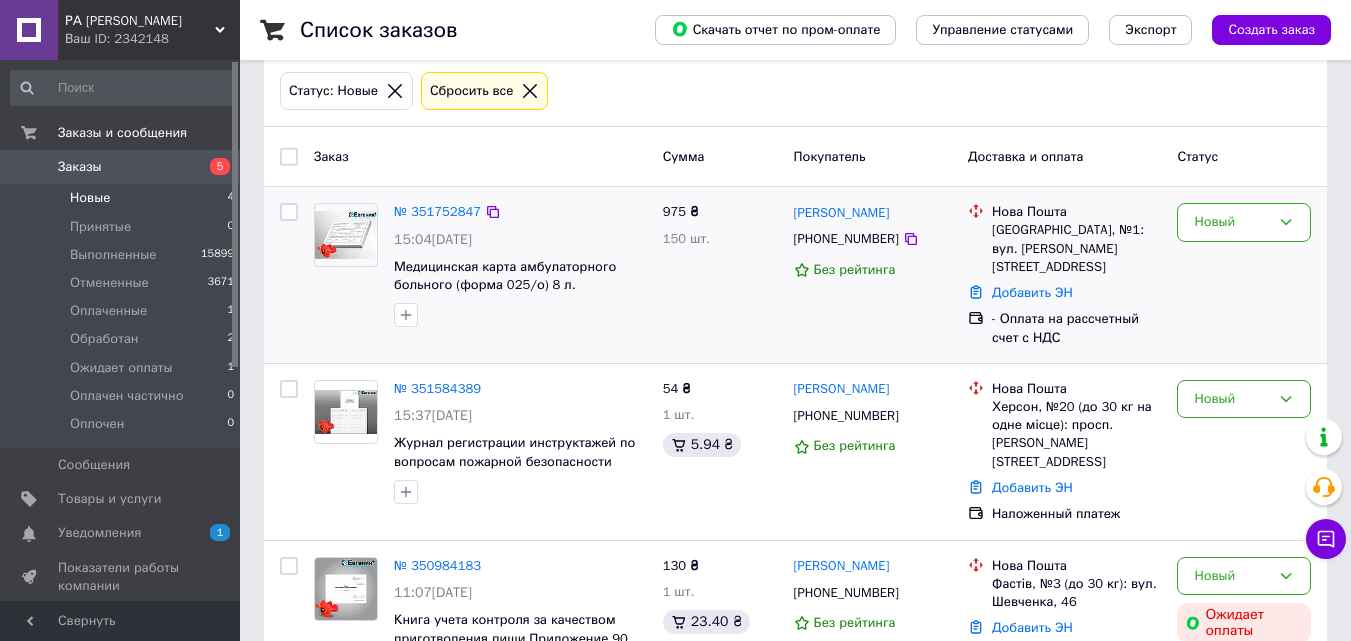 click at bounding box center (520, 315) 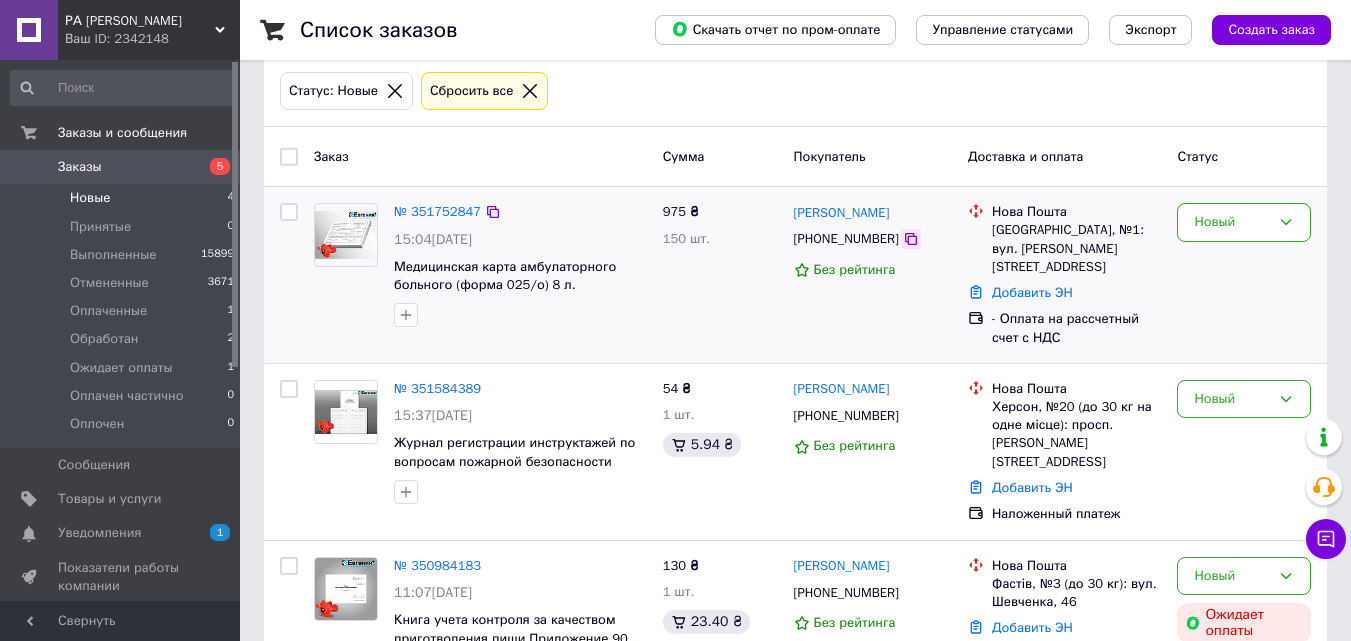 click 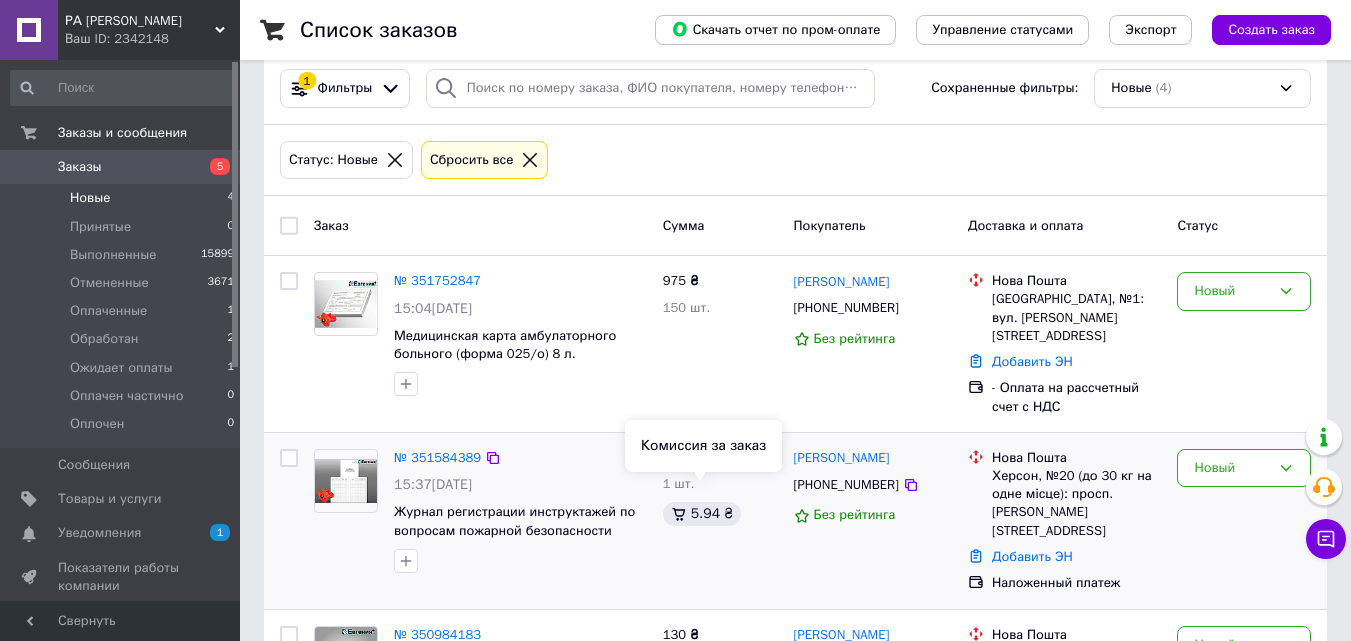 scroll, scrollTop: 0, scrollLeft: 0, axis: both 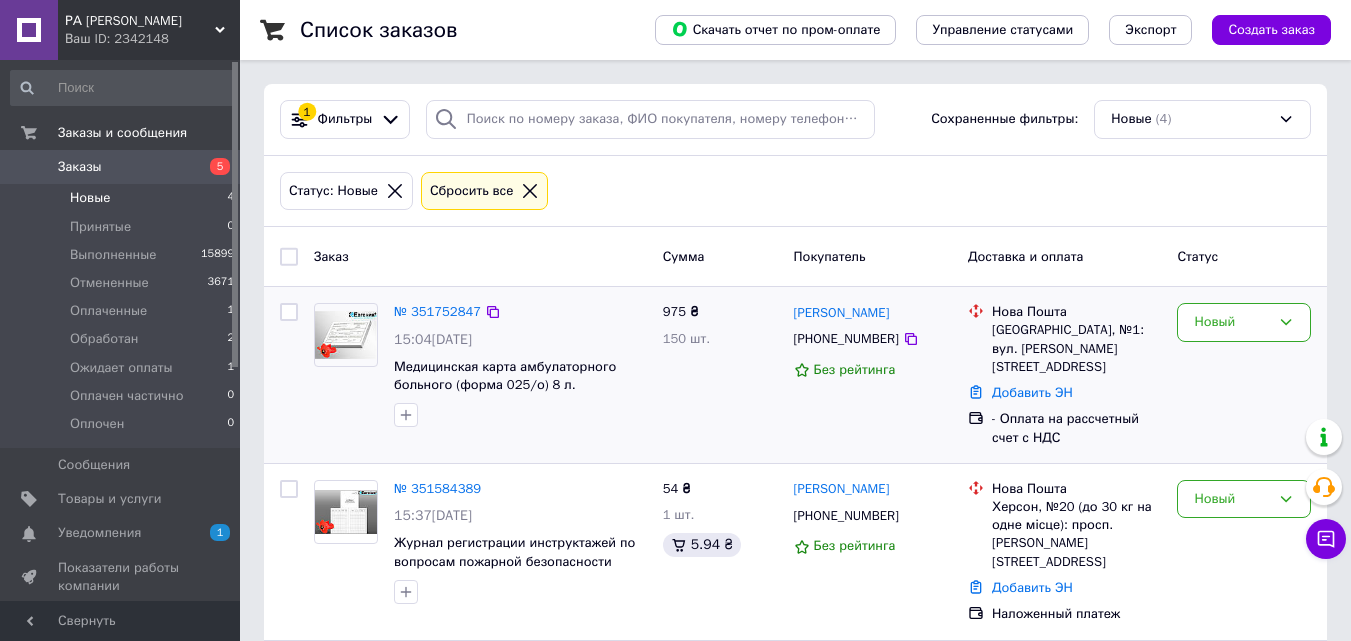 click on "№ 351752847 15:04, 08.07.2025 Медицинская карта амбулаторного больного (форма 025/о) 8 л. (сокращенная), газетная 975 ₴ 150 шт. Надія Мельничук +380679290916 Без рейтинга Нова Пошта Старий Самбір, №1: вул. Вітовського, 39 Добавить ЭН - Оплата на рассчетный счет с НДС Новый" at bounding box center (795, 375) 